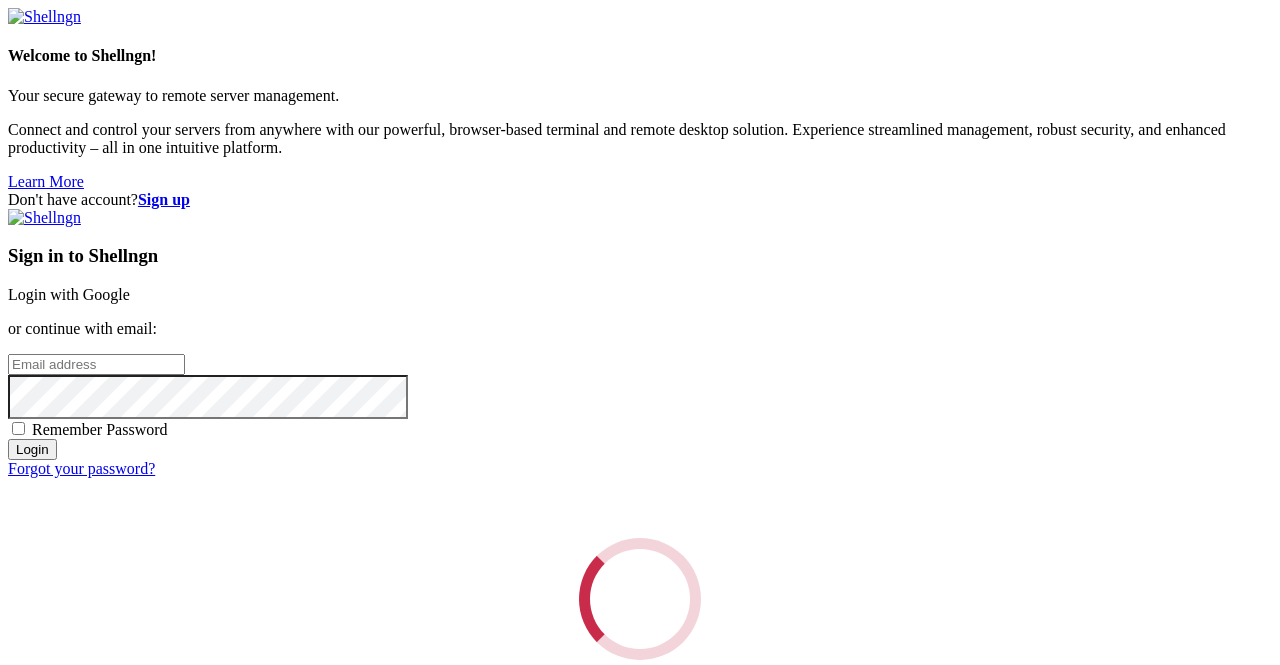 scroll, scrollTop: 0, scrollLeft: 0, axis: both 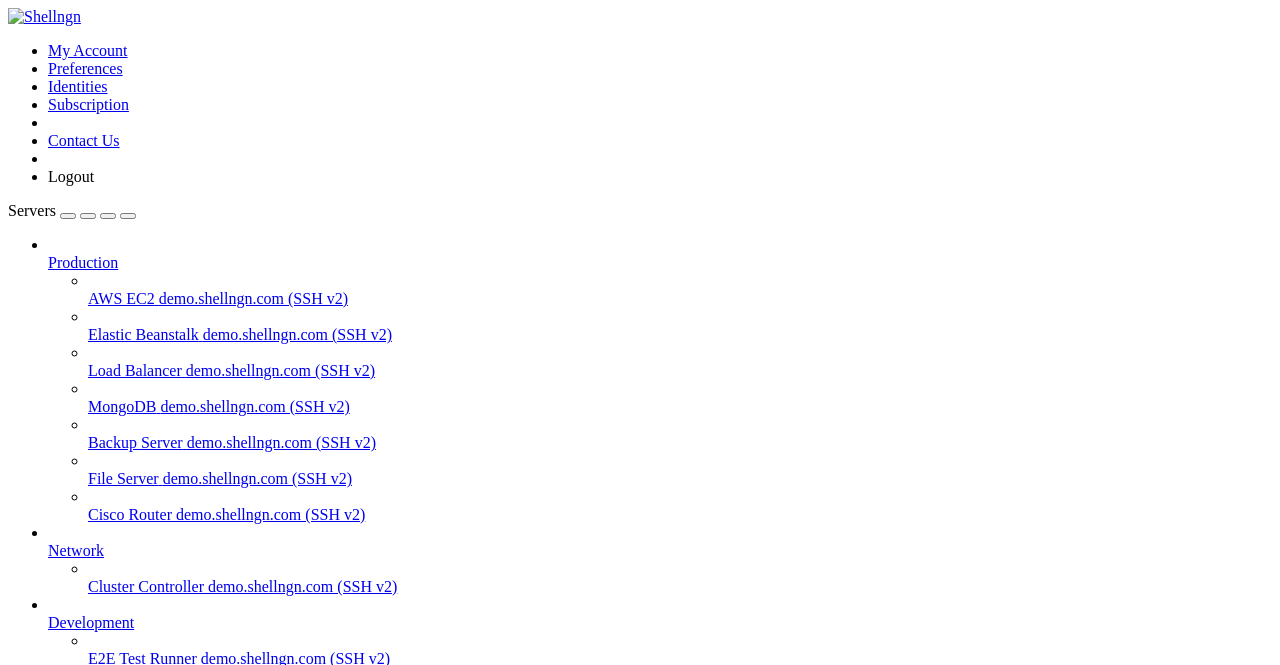 click on "[IP] (SSH v2)" at bounding box center [233, 694] 